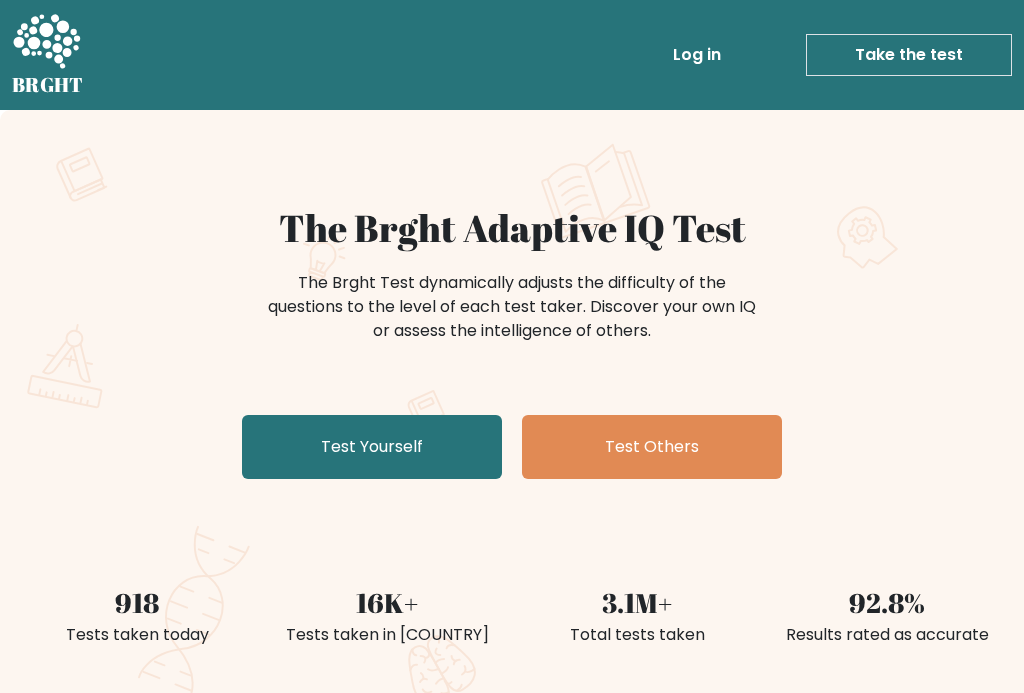 click on "Test Yourself" at bounding box center (372, 447) 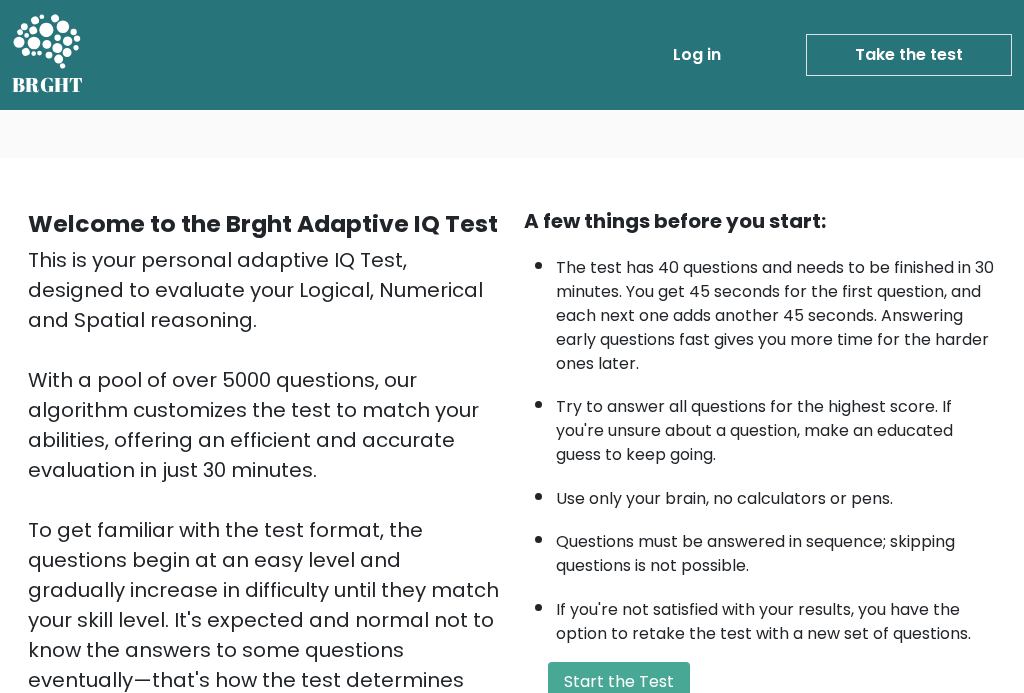 scroll, scrollTop: 0, scrollLeft: 0, axis: both 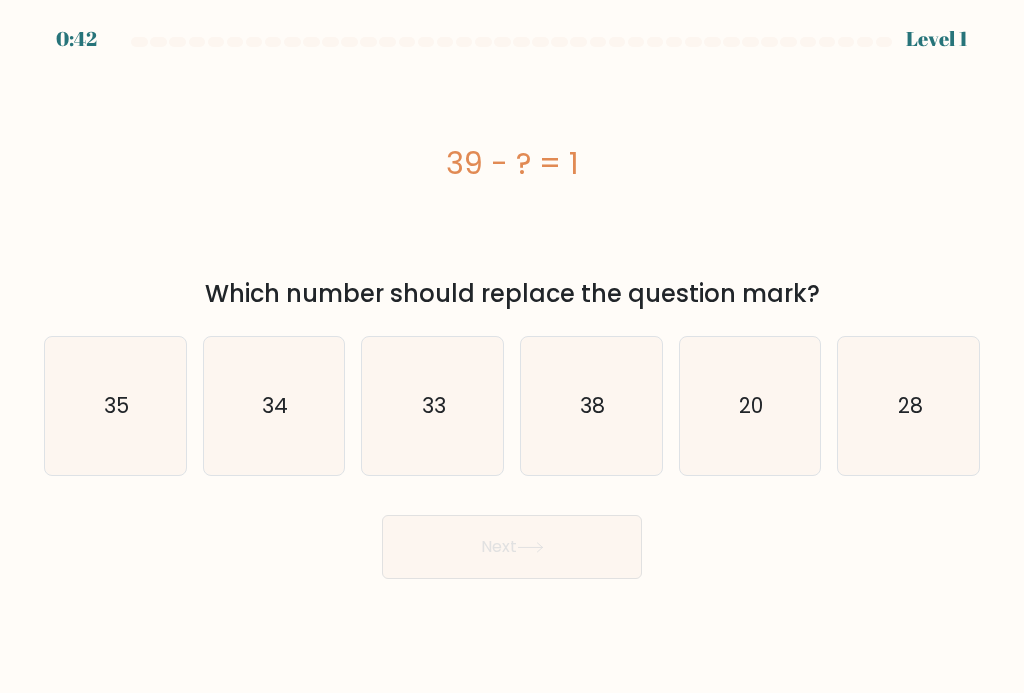 click on "38" 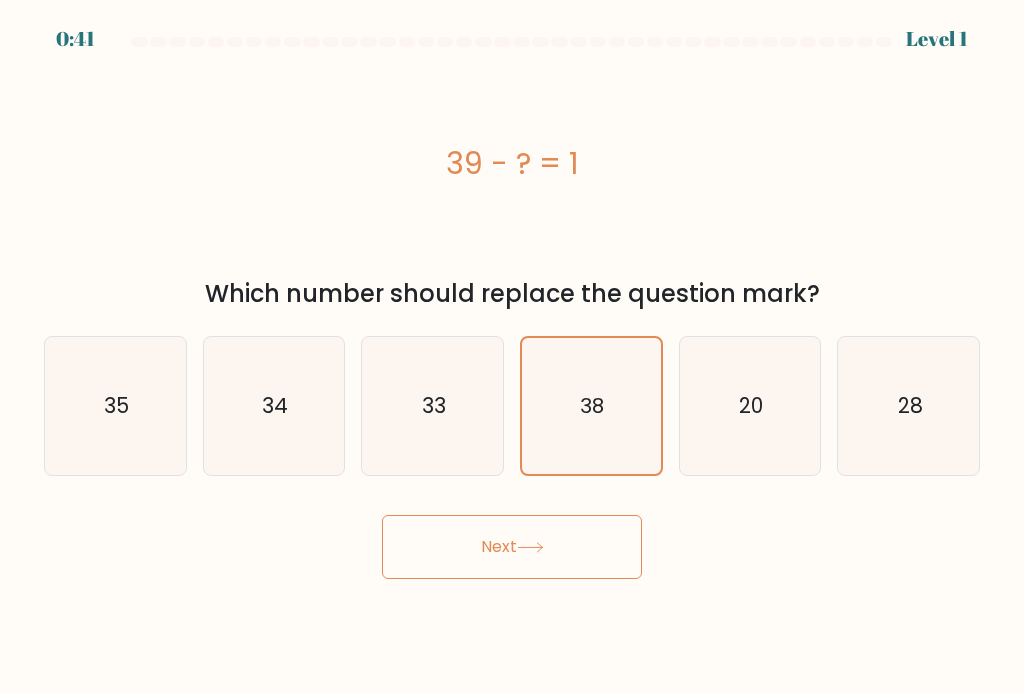 click on "Next" at bounding box center (512, 547) 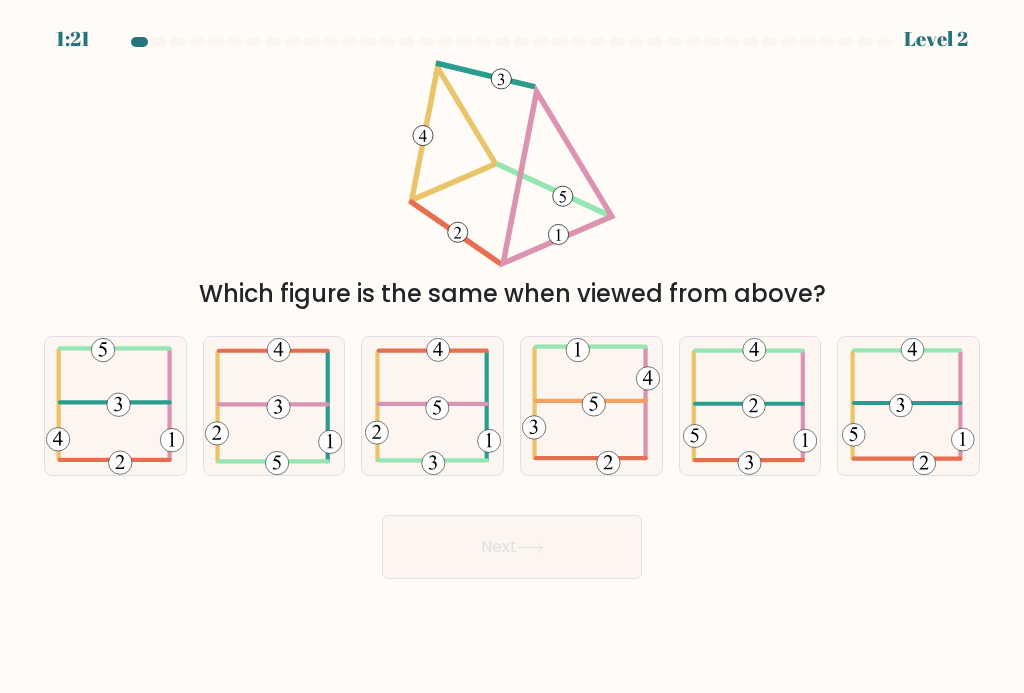 click 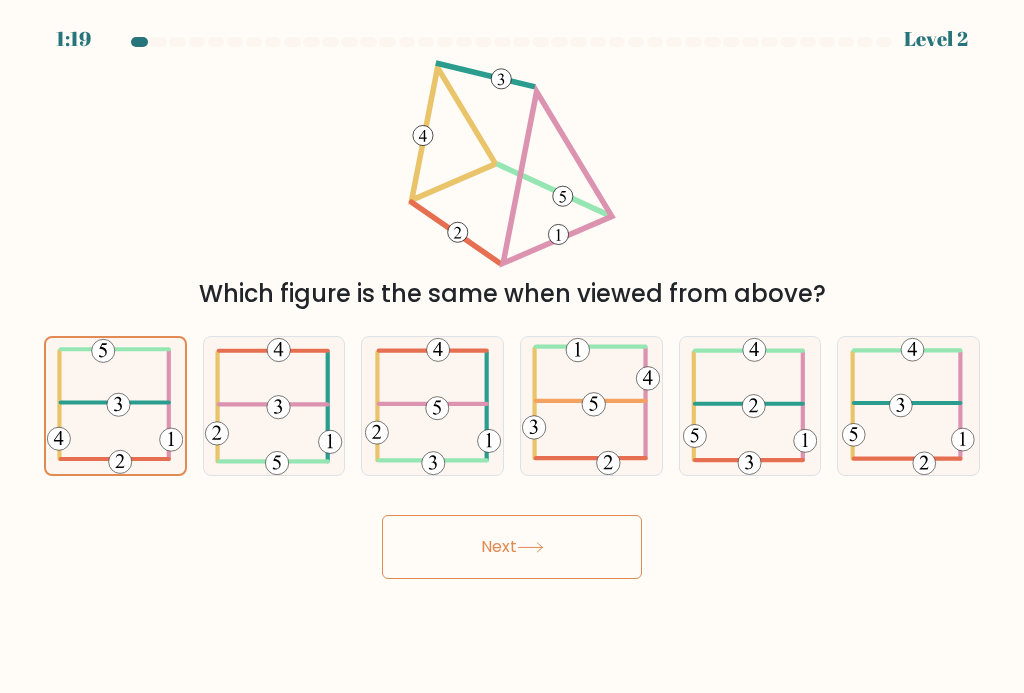 click on "Next" at bounding box center (512, 547) 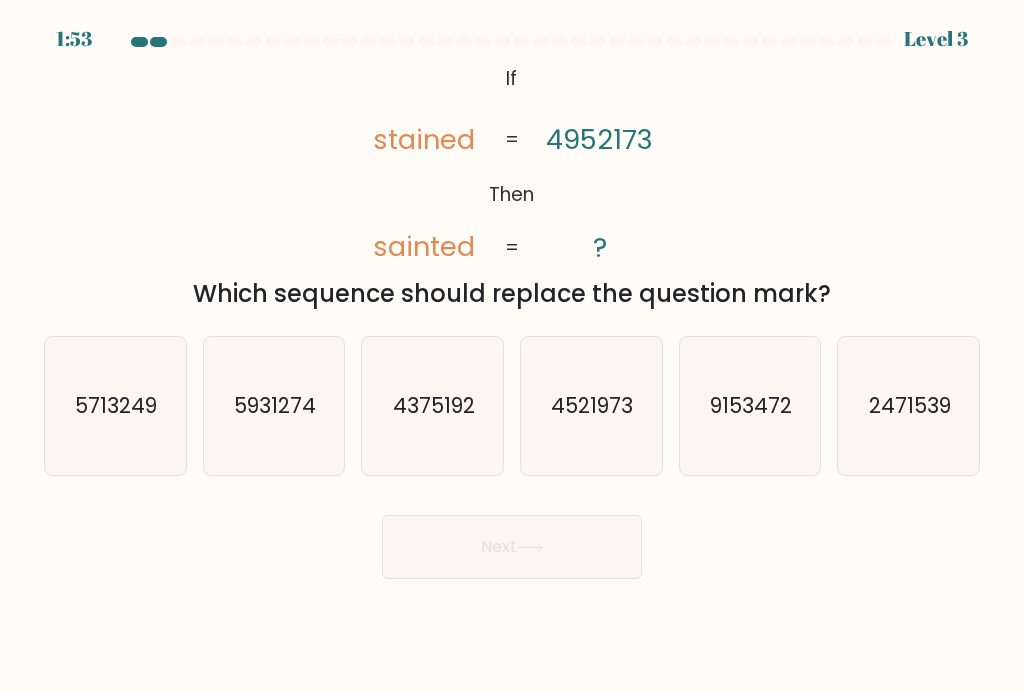 click on "4521973" 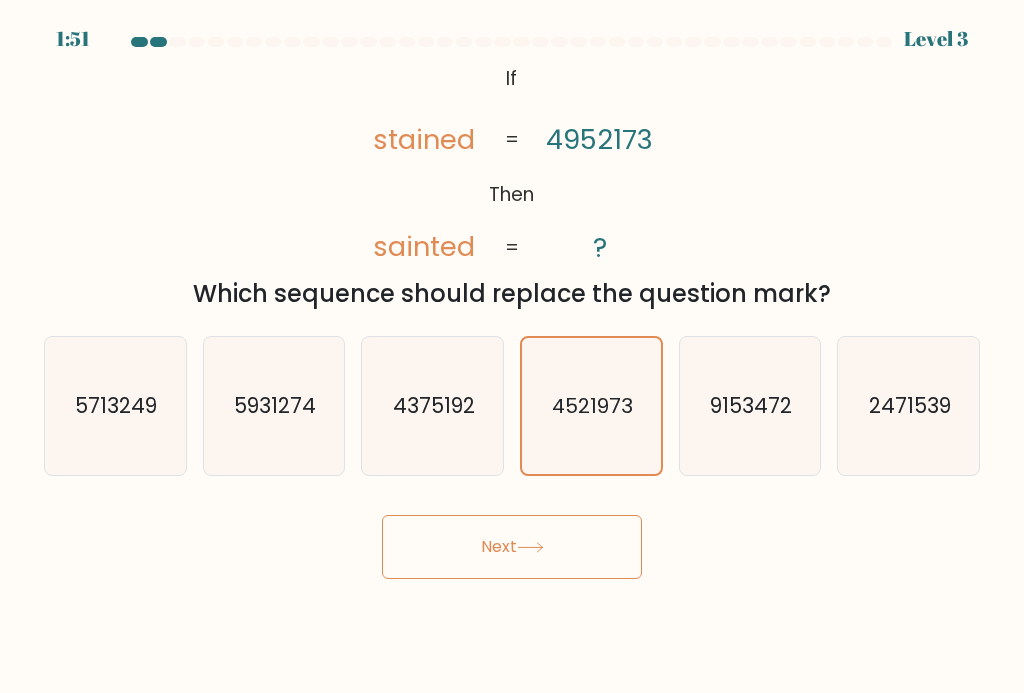 click on "Next" at bounding box center (512, 547) 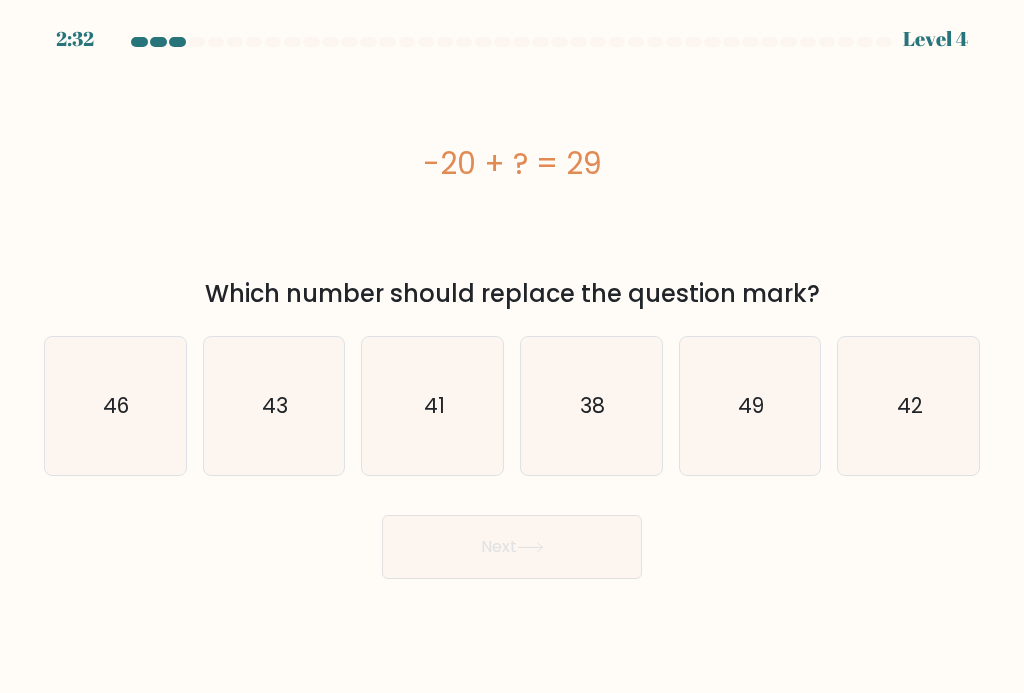 click on "49" 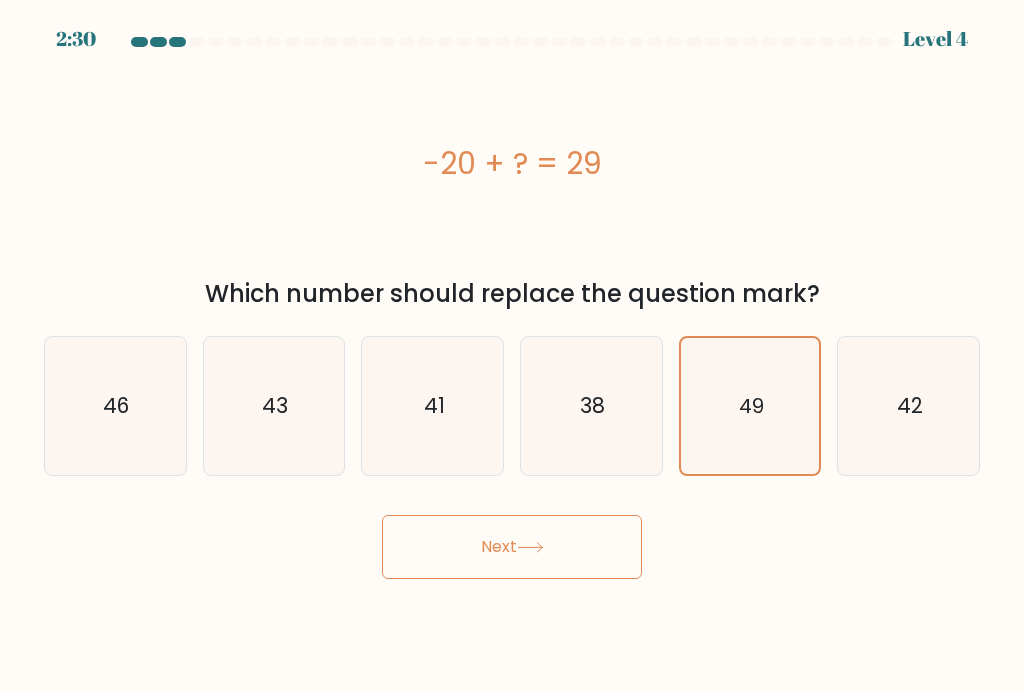 click on "Next" at bounding box center (512, 547) 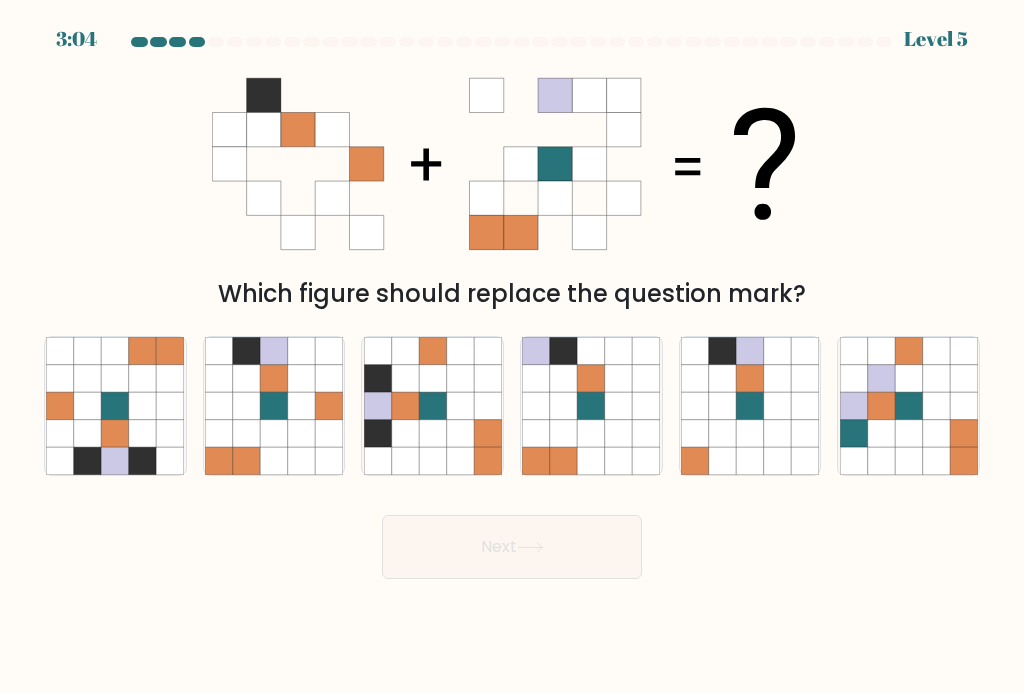 click 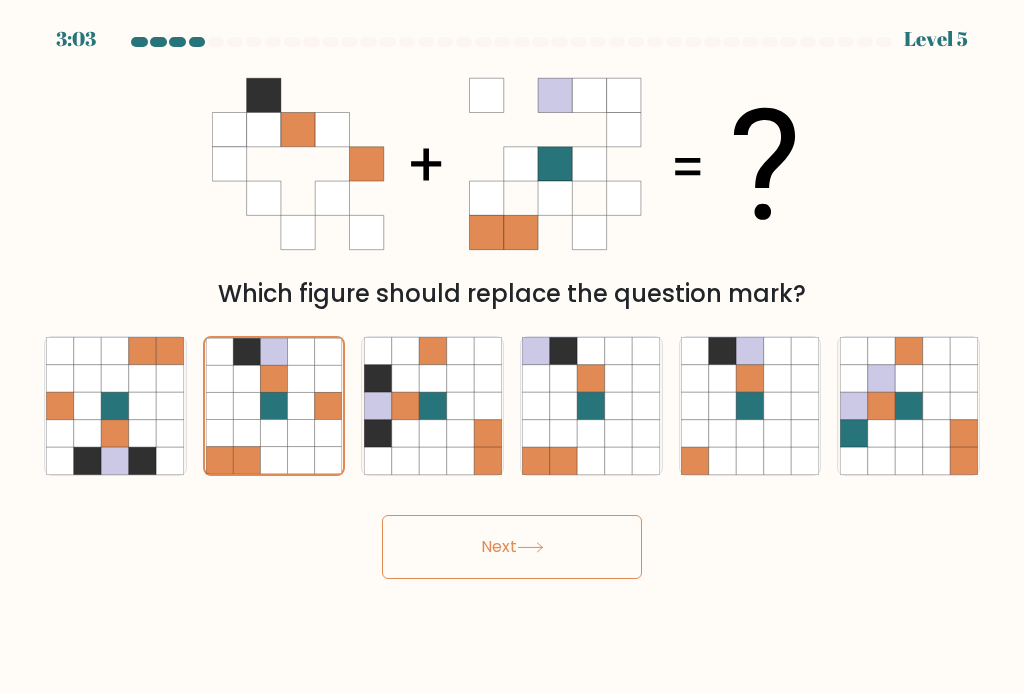 click on "Next" at bounding box center [512, 547] 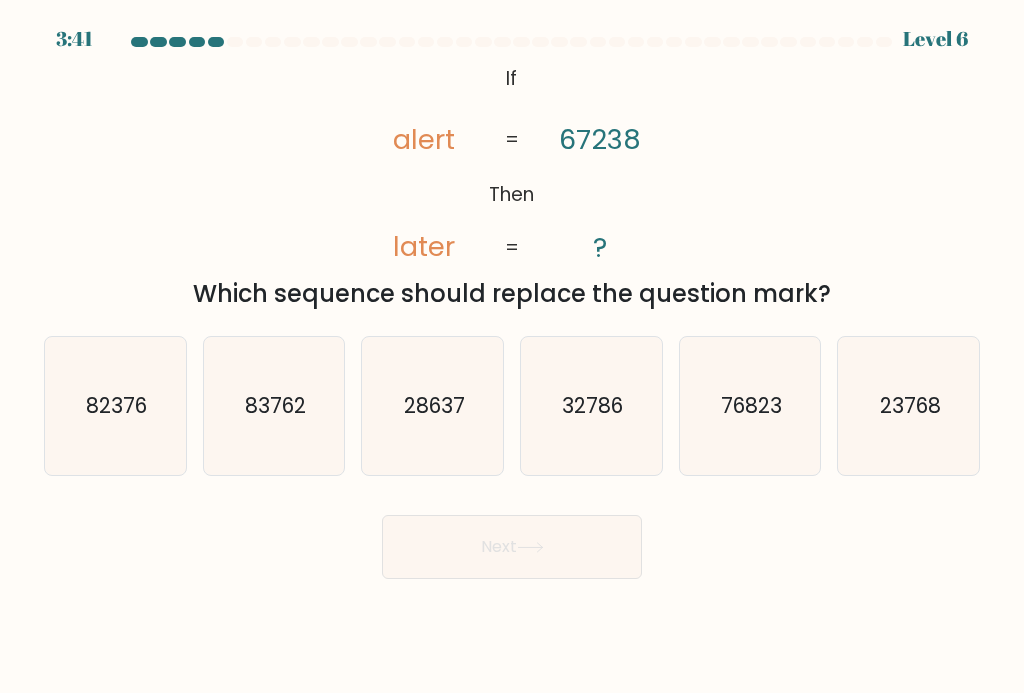 click on "76823" 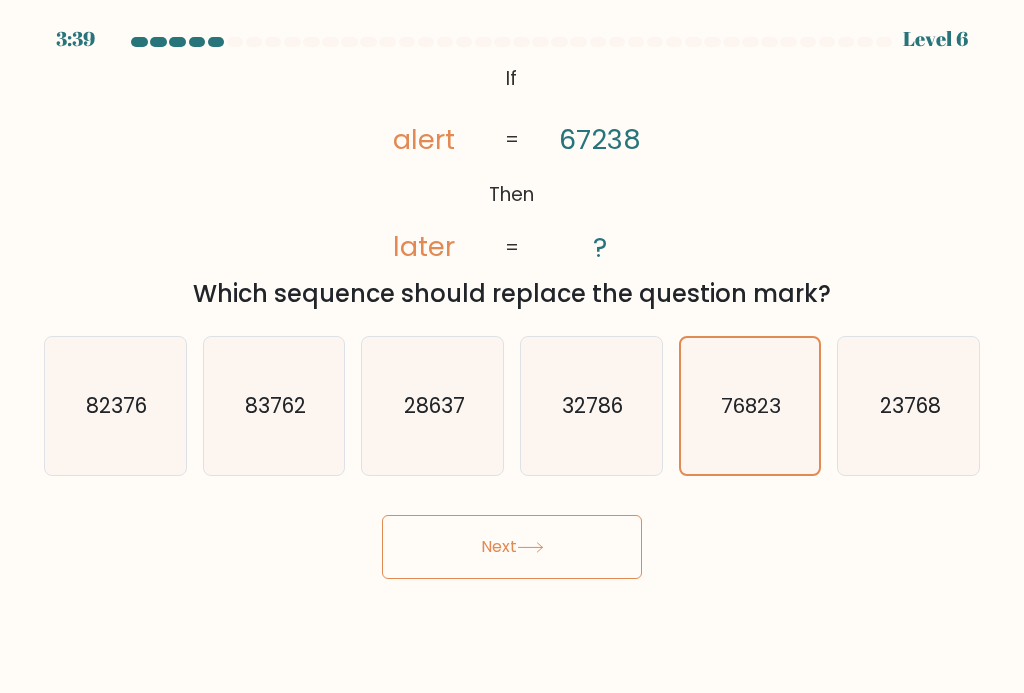 click on "Next" at bounding box center [512, 547] 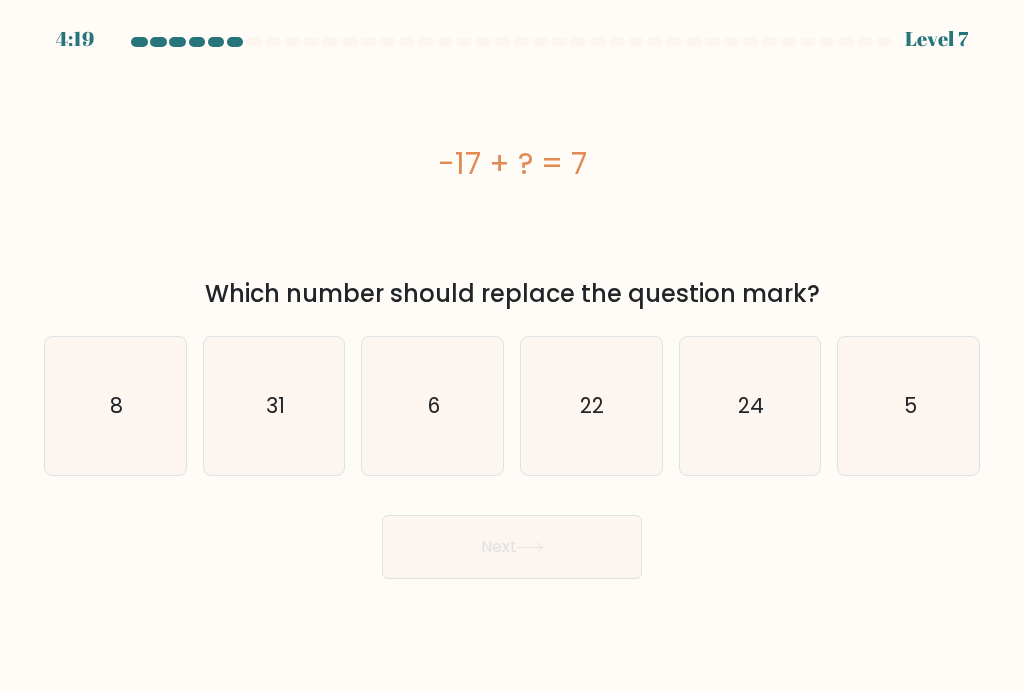 click on "24" 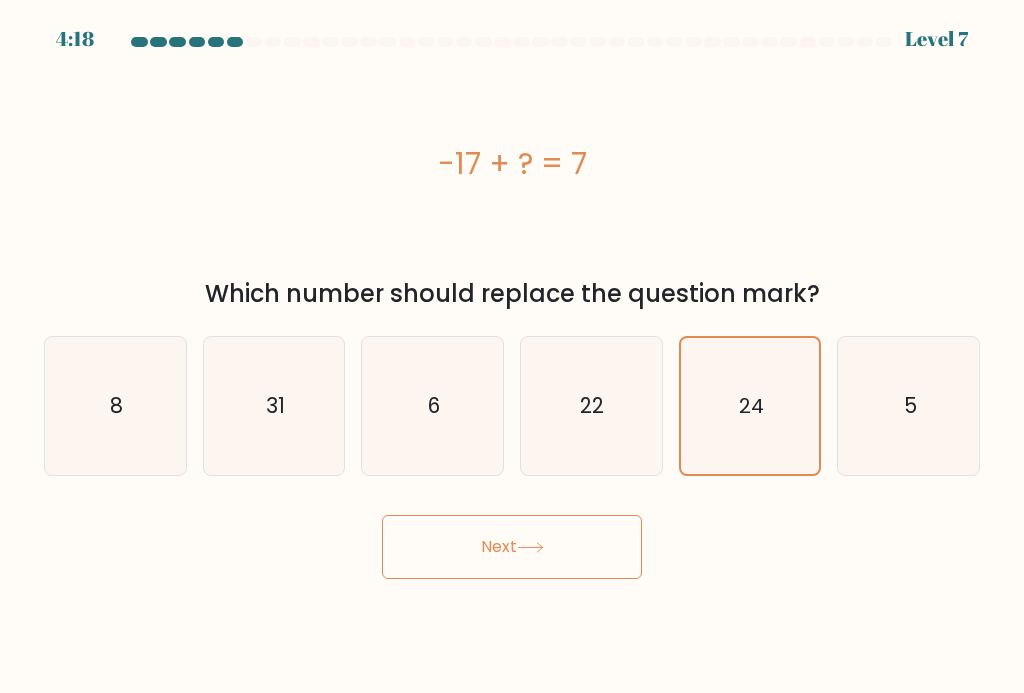 click on "Next" at bounding box center [512, 547] 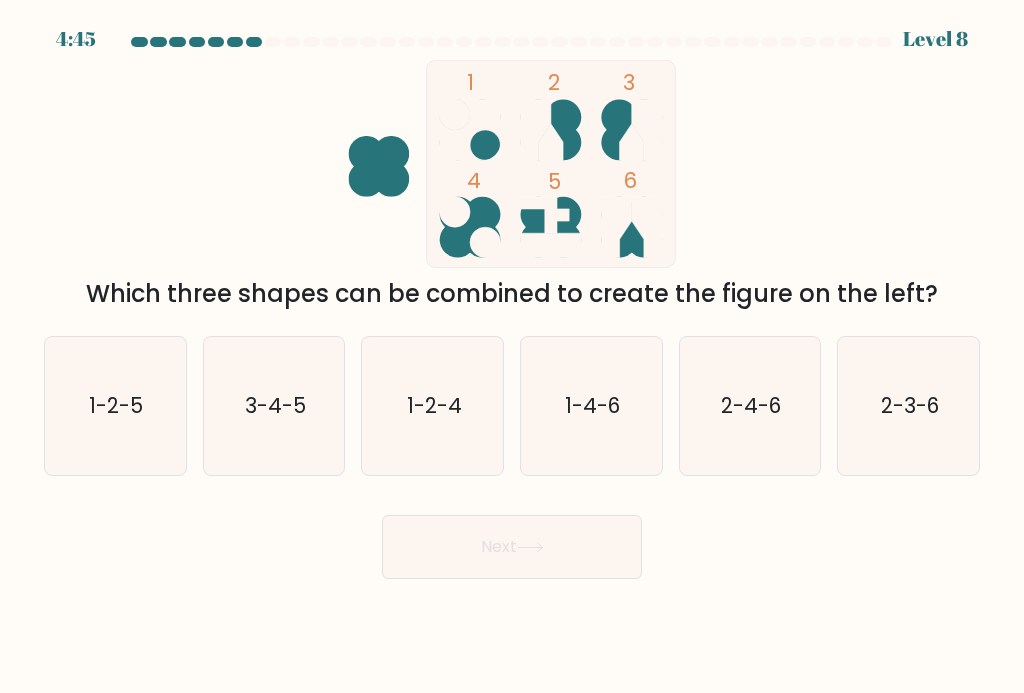 click on "2-3-6" 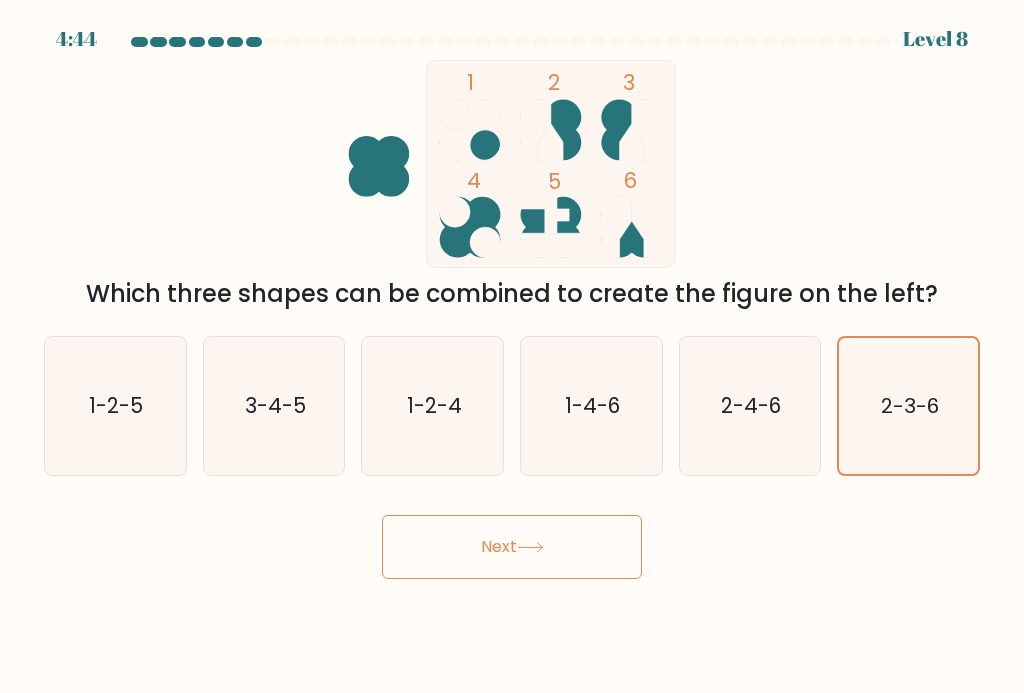 click on "Next" at bounding box center [512, 547] 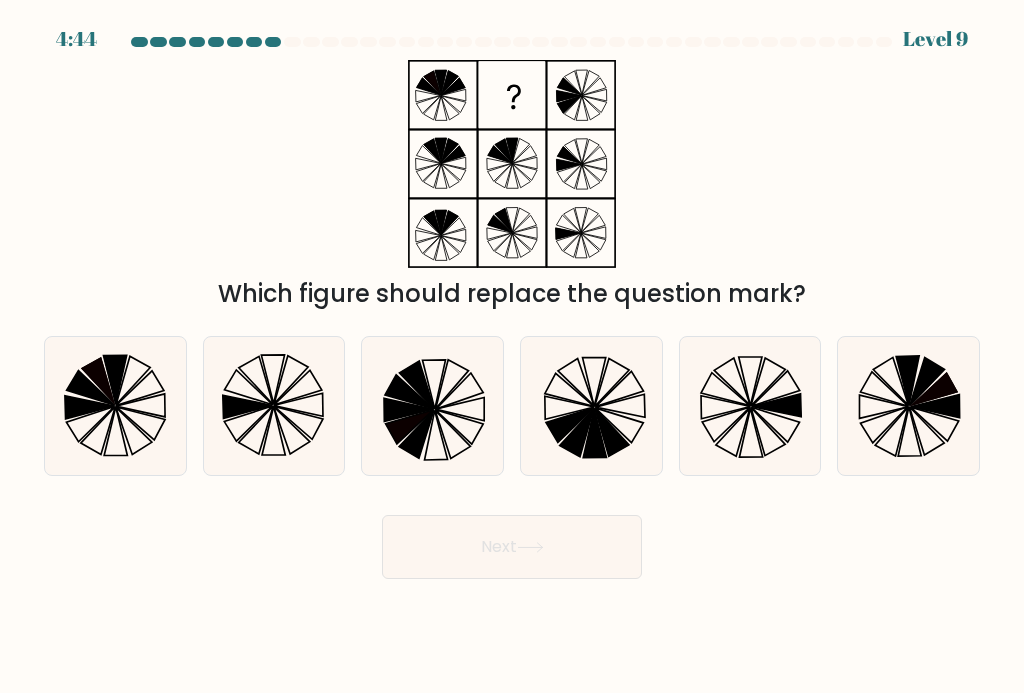 click 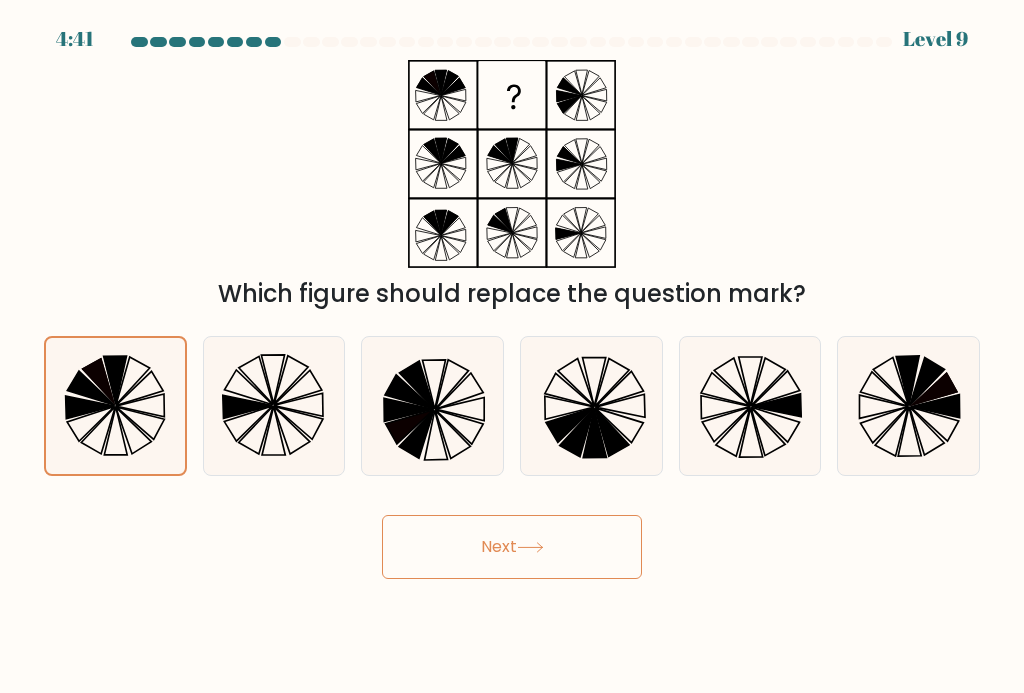 click on "Next" at bounding box center [512, 547] 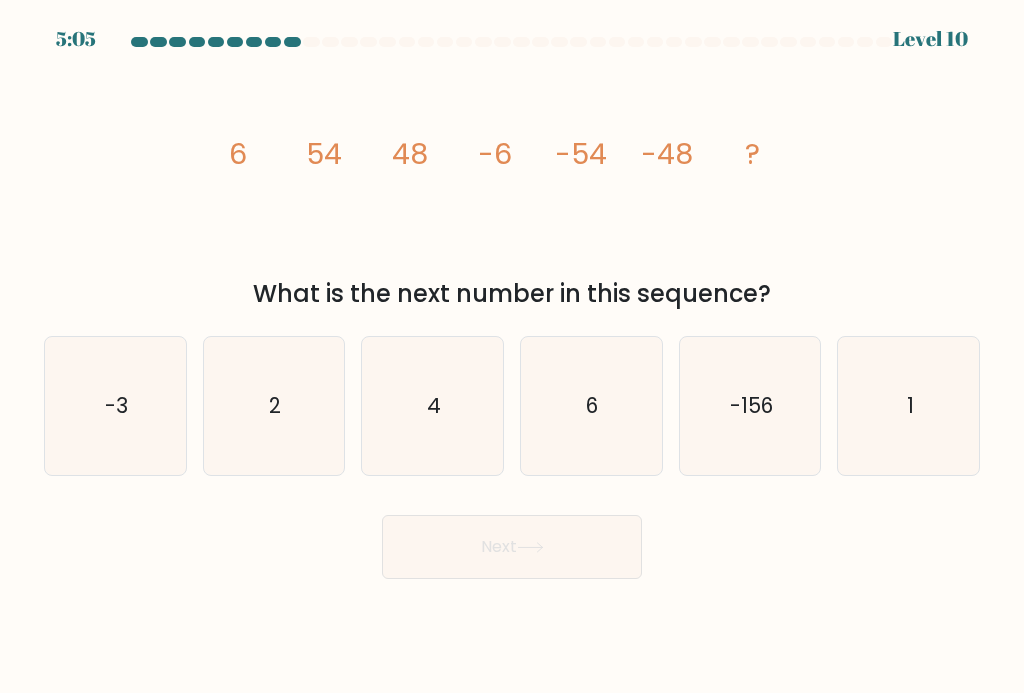 click on "6" 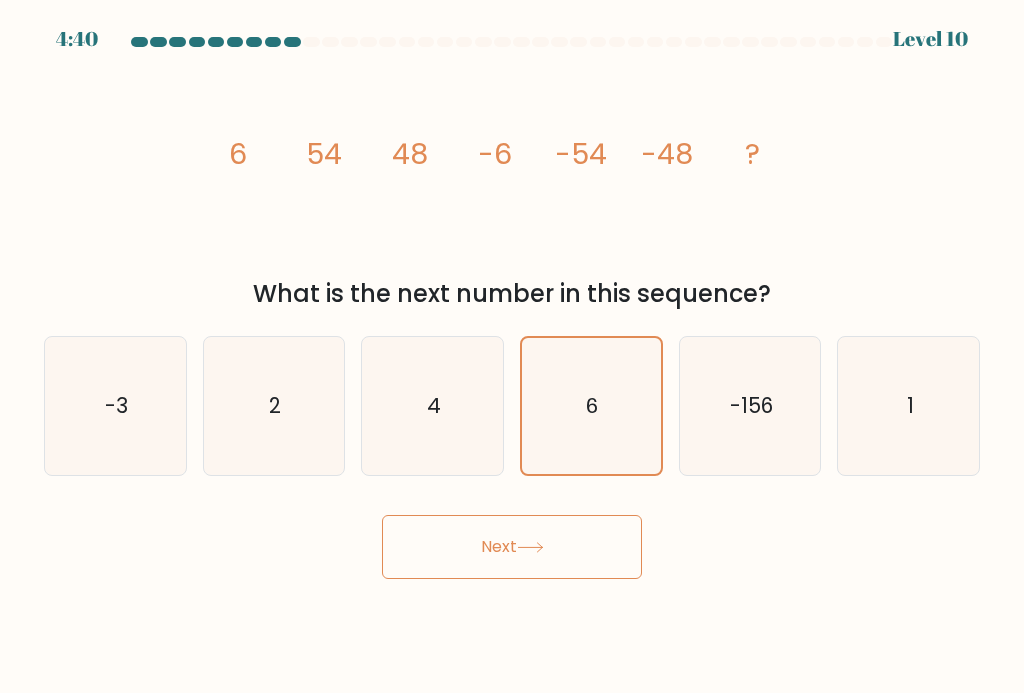 click 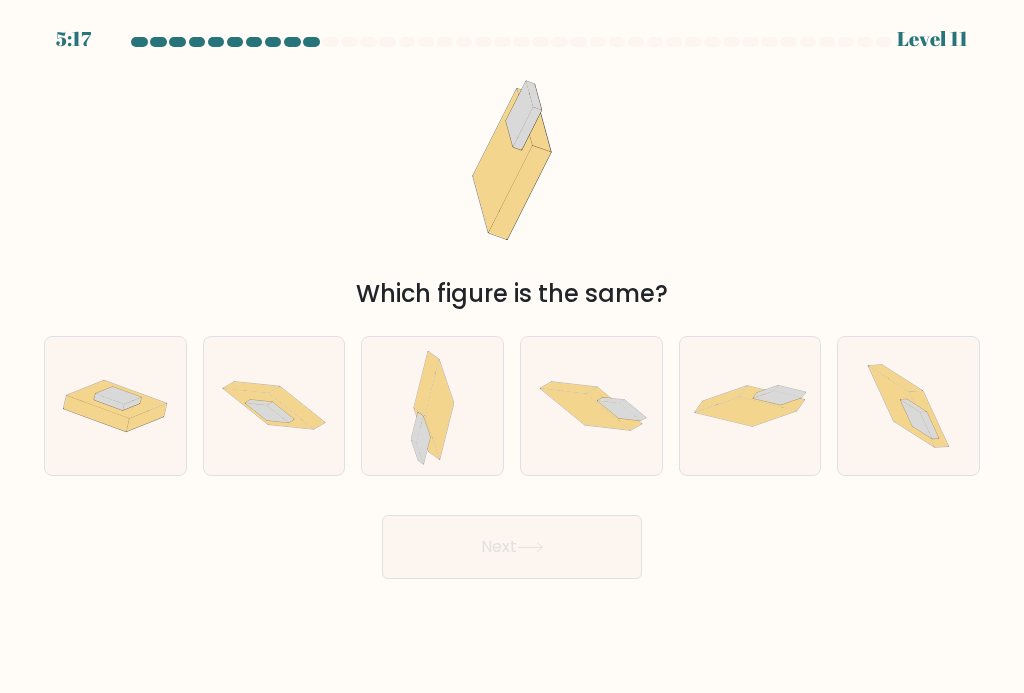click 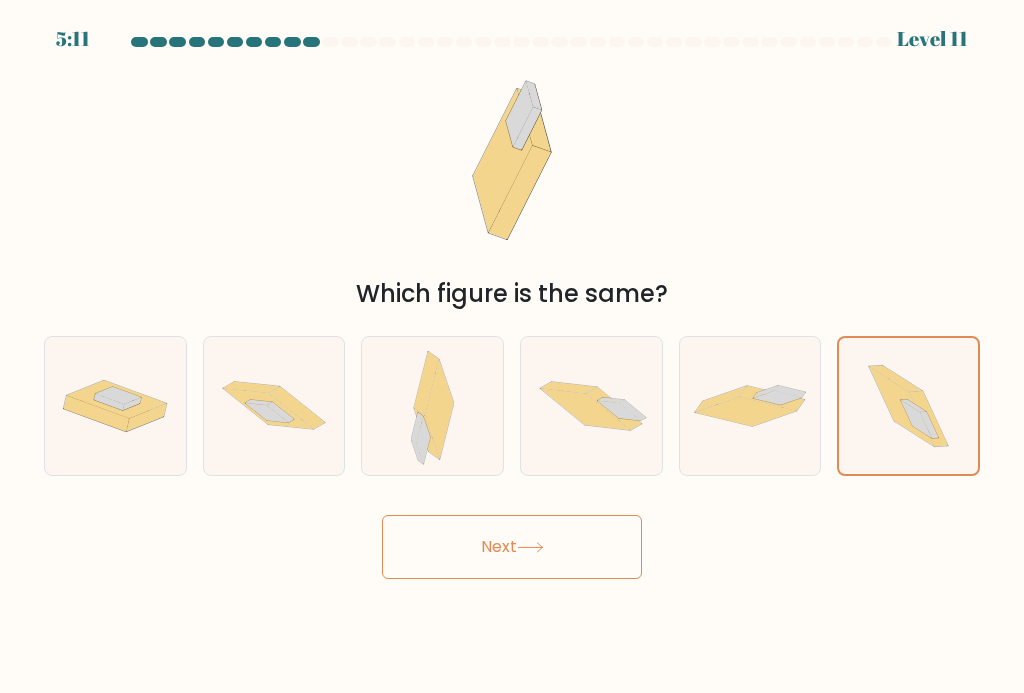 click on "Next" at bounding box center [512, 547] 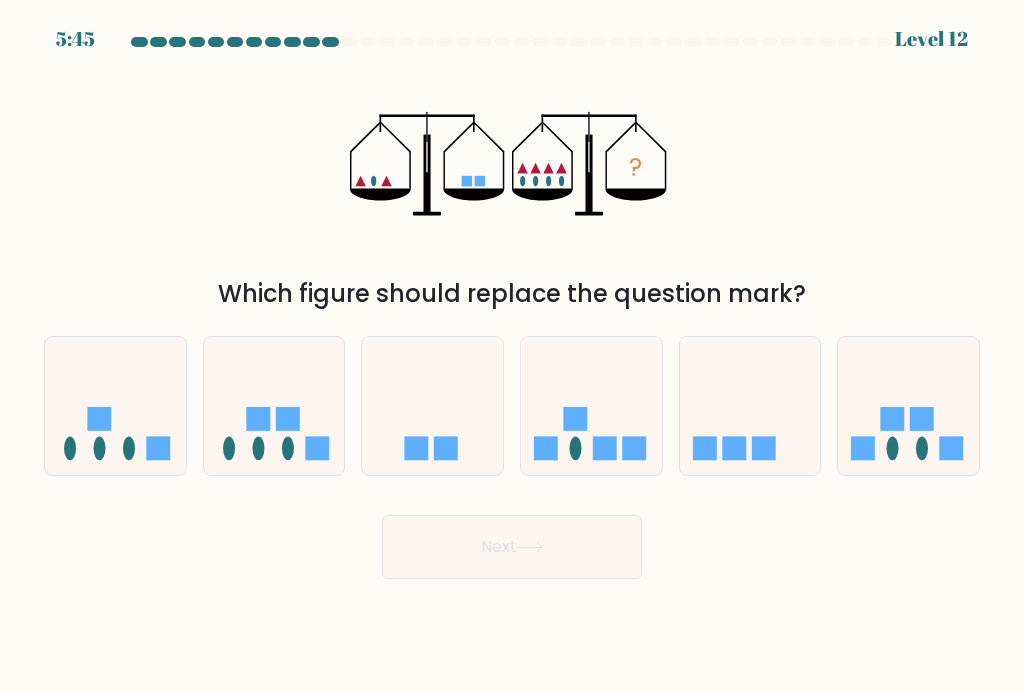 click 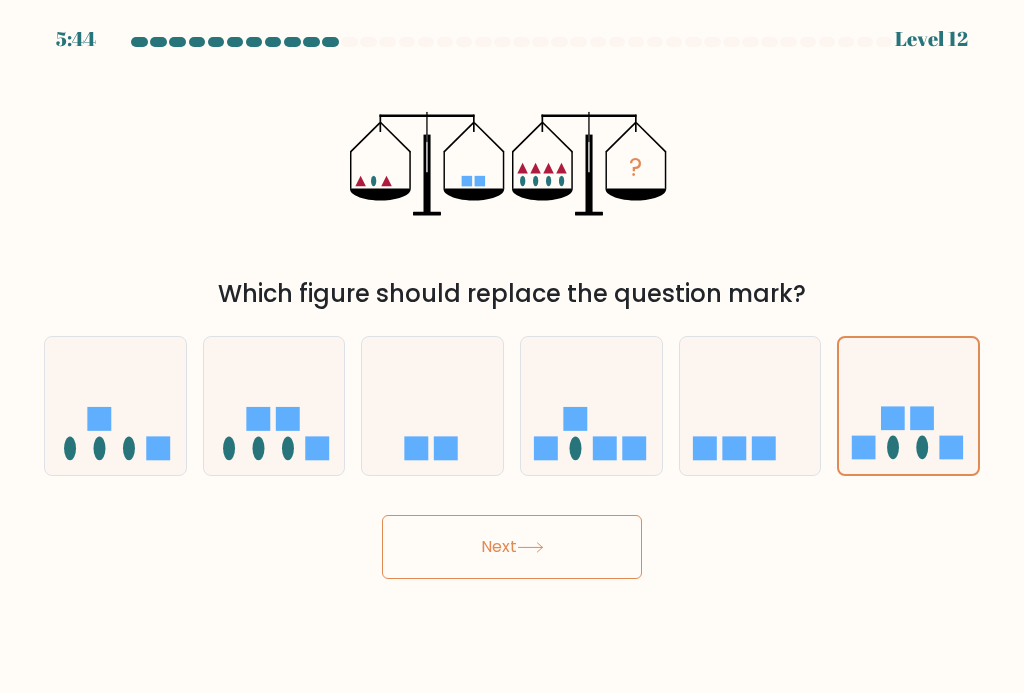 click on "Next" at bounding box center (512, 547) 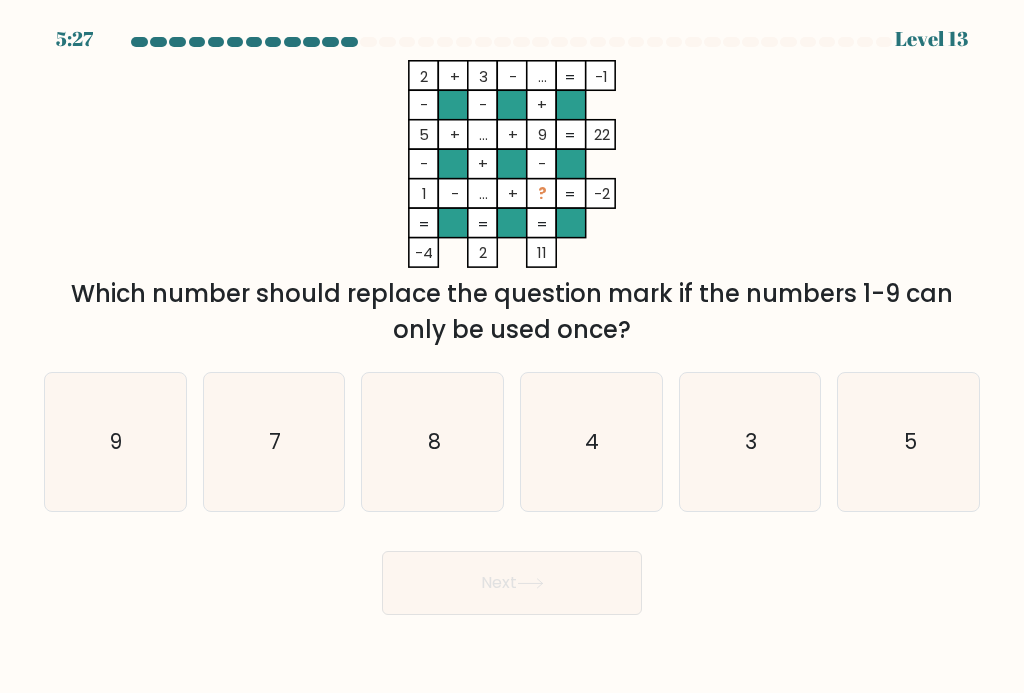 click on "4" 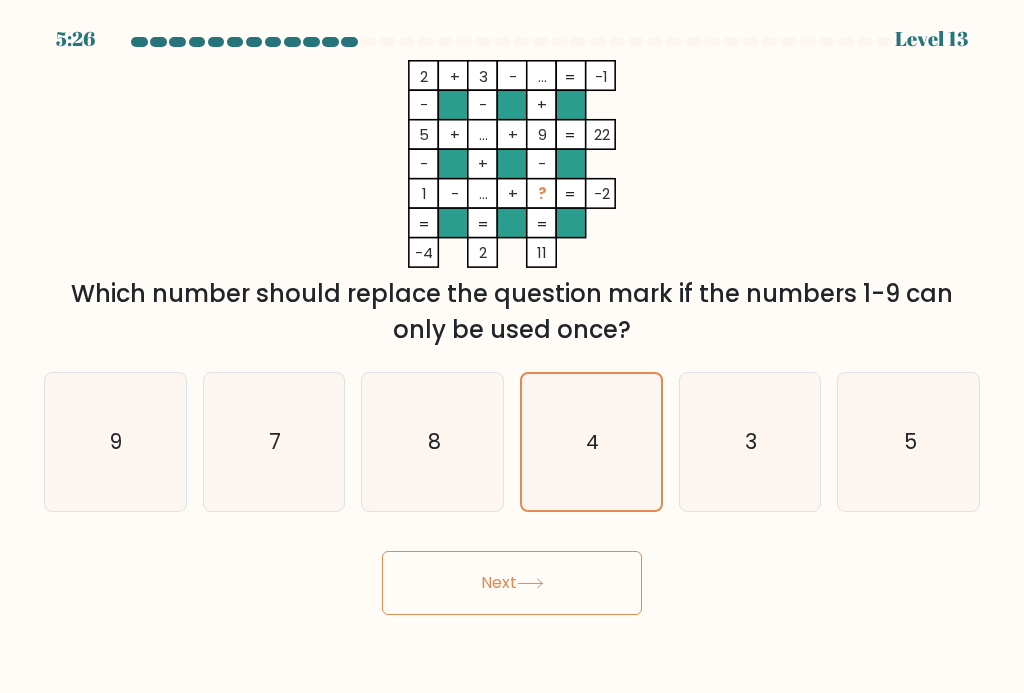 click on "Next" at bounding box center (512, 583) 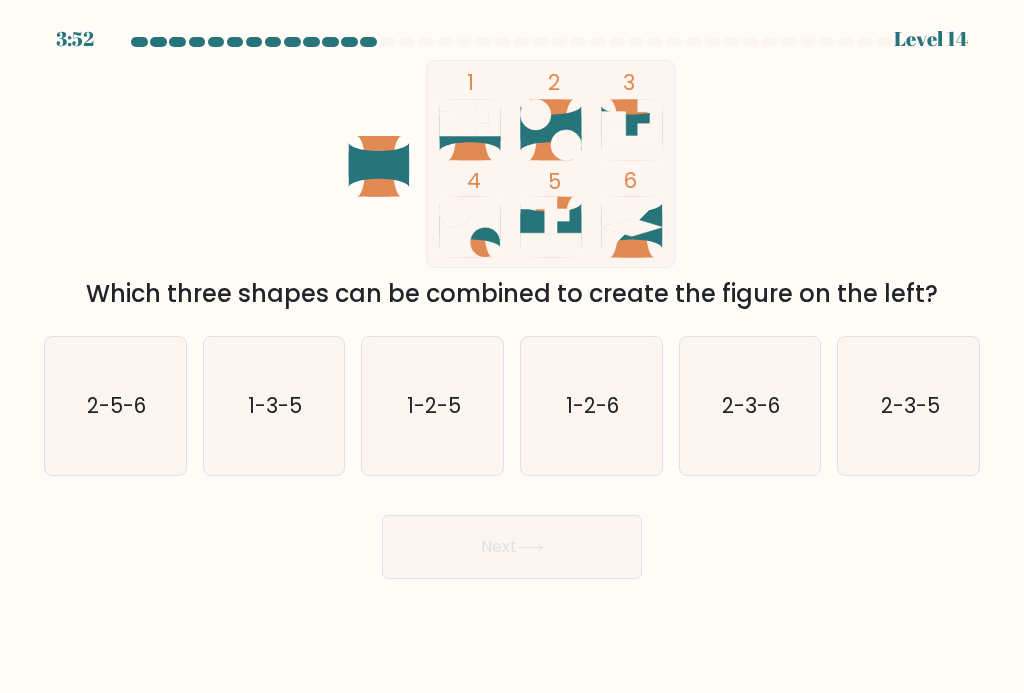 click on "1-3-5" 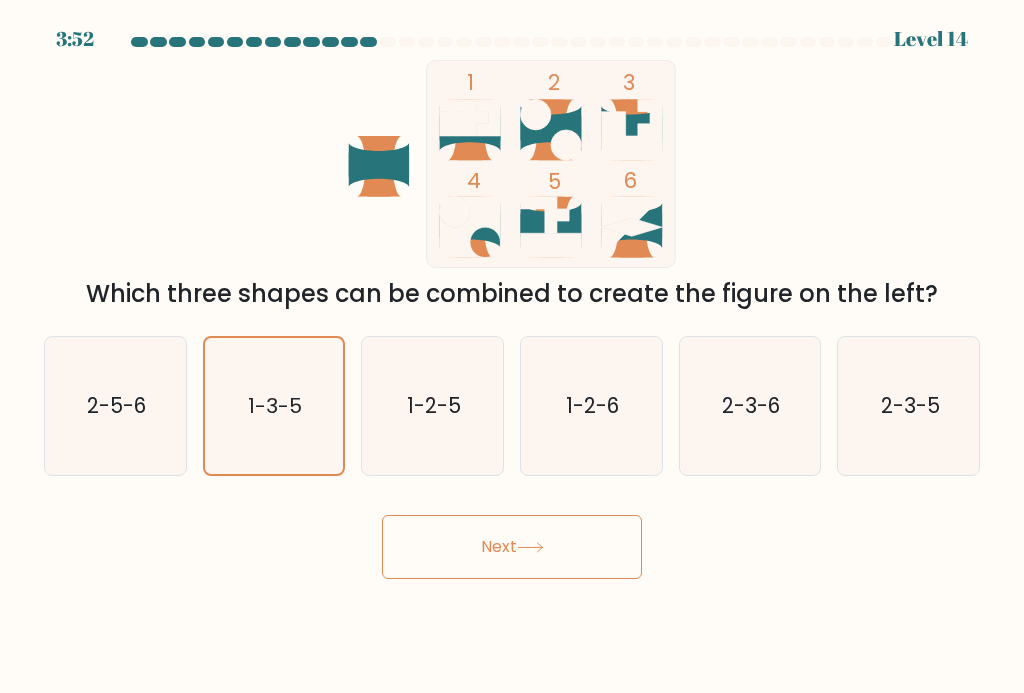 click on "Next" at bounding box center (512, 547) 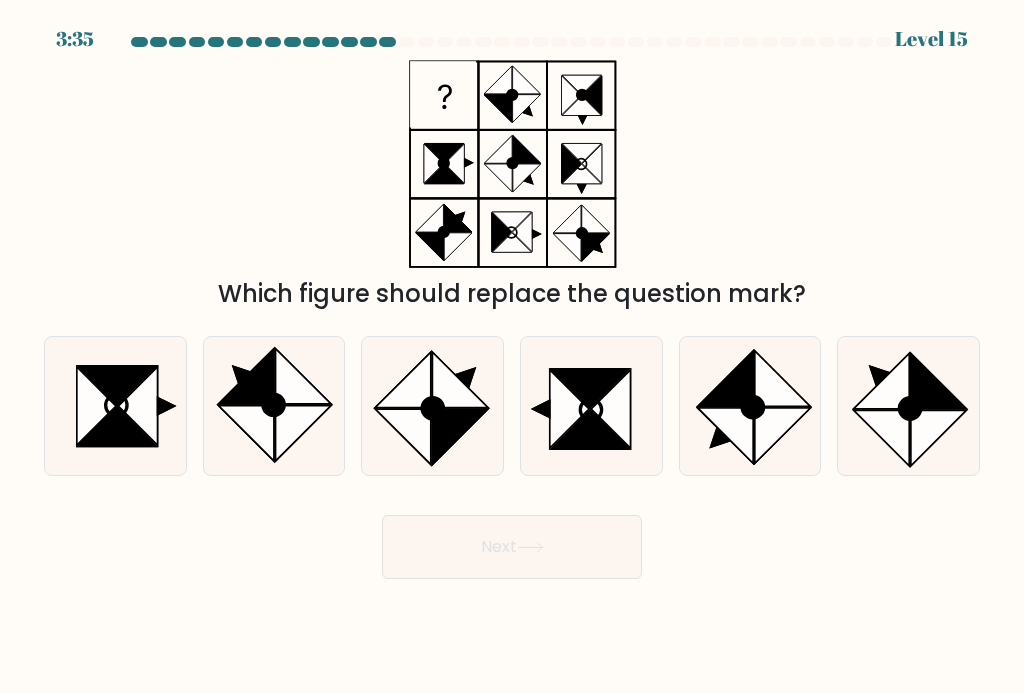 click 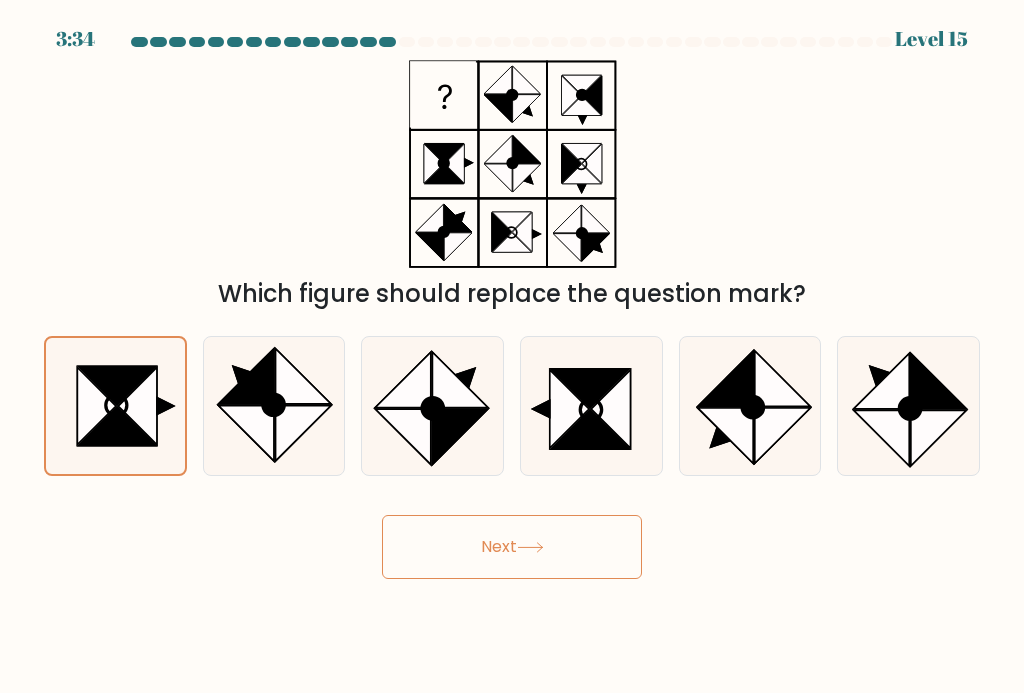 click on "Next" at bounding box center [512, 547] 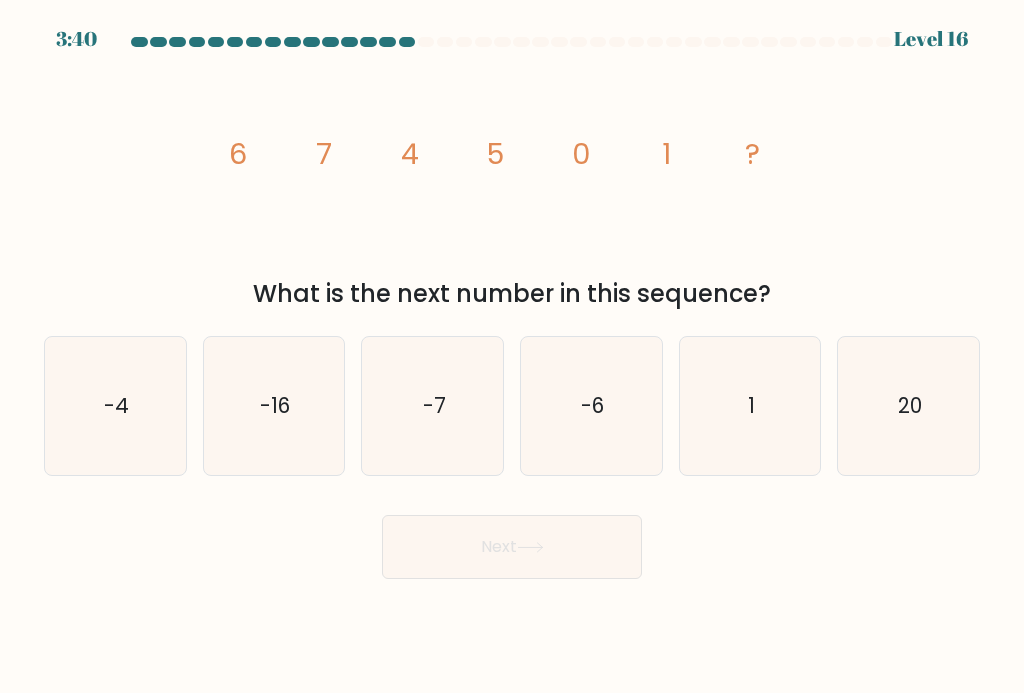 click on "-7" 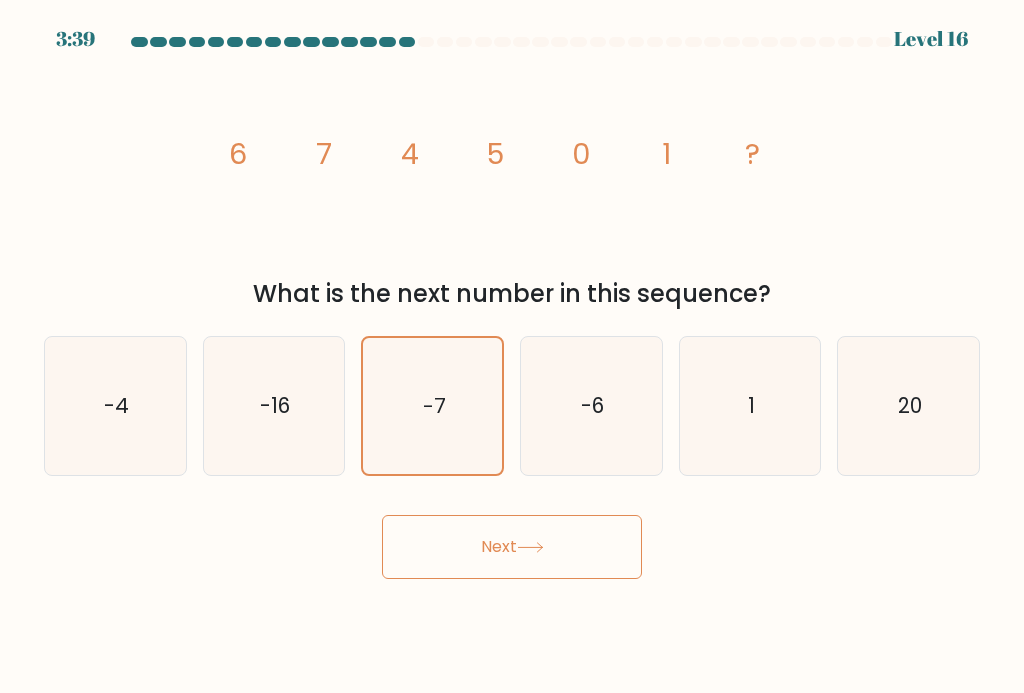 click on "Next" at bounding box center [512, 547] 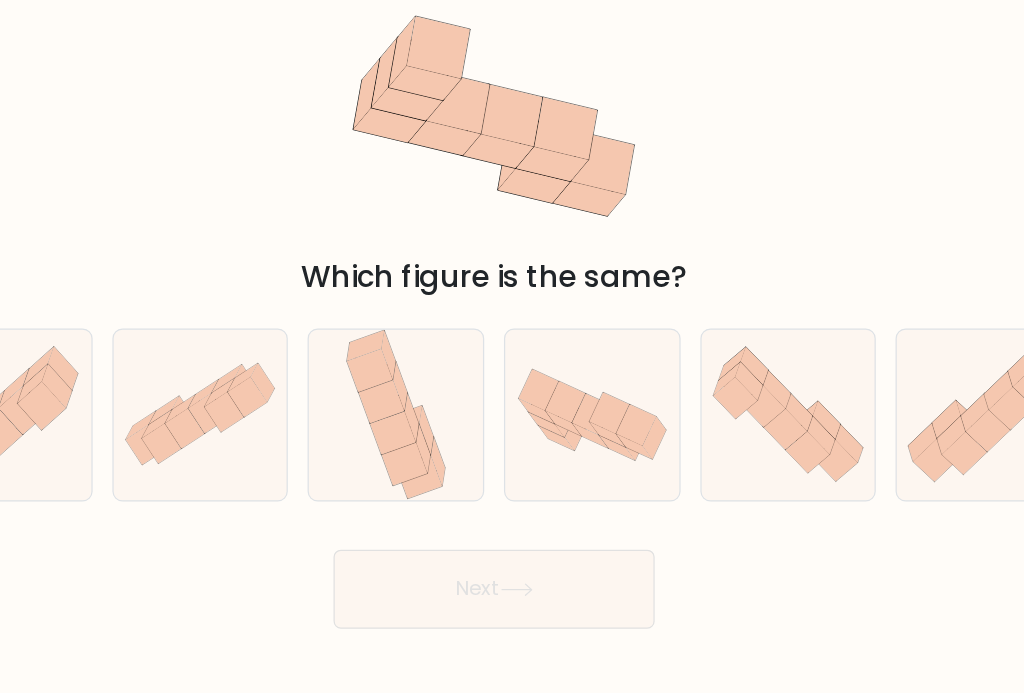 click 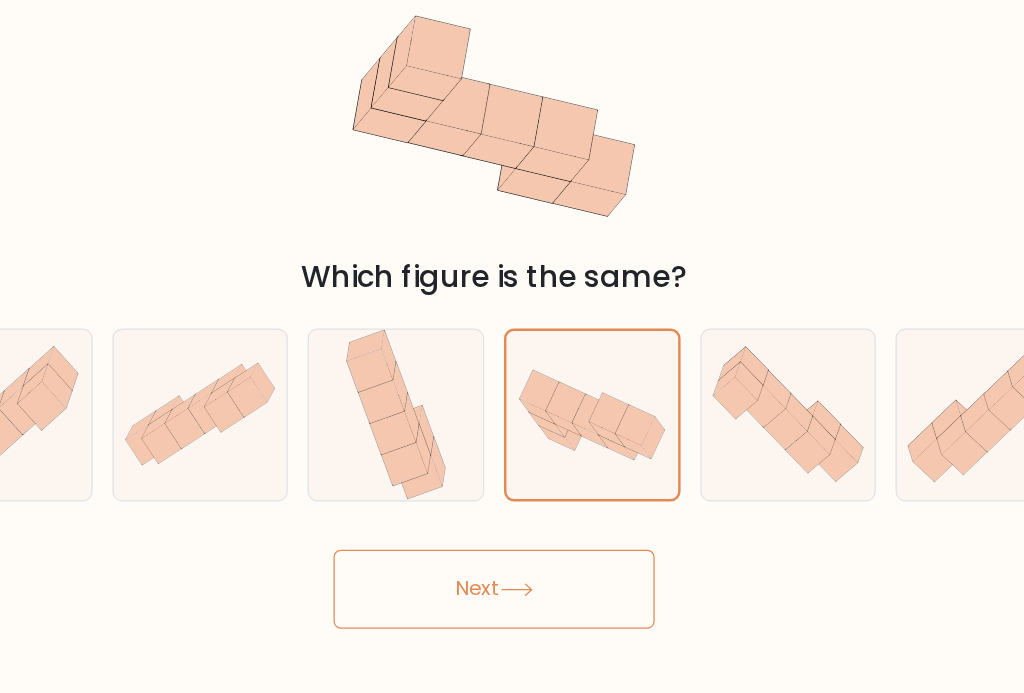 click 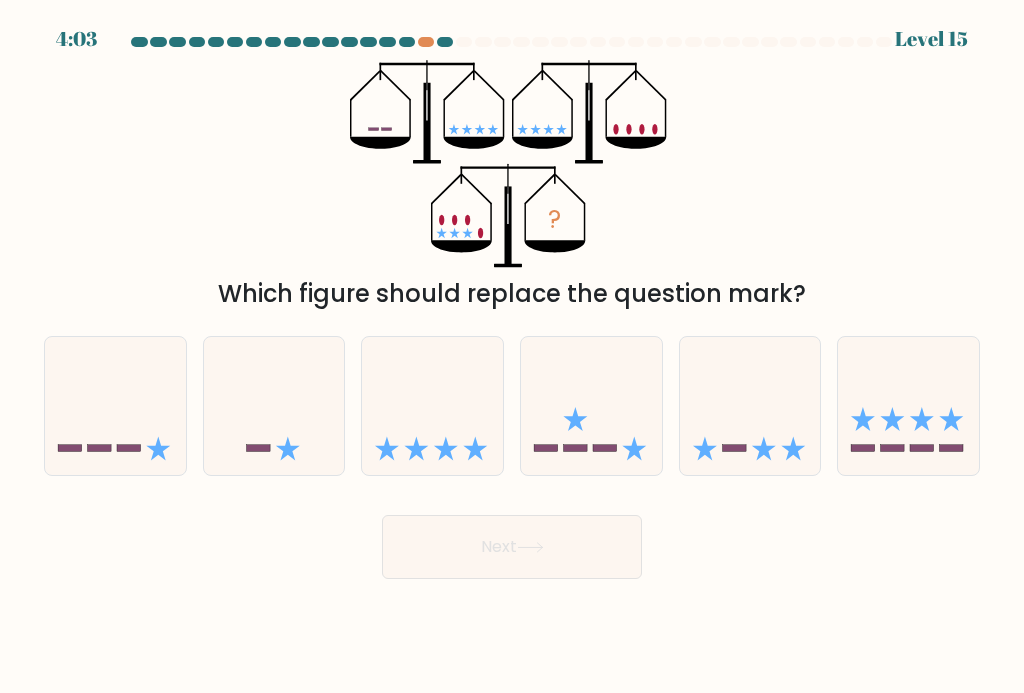 click 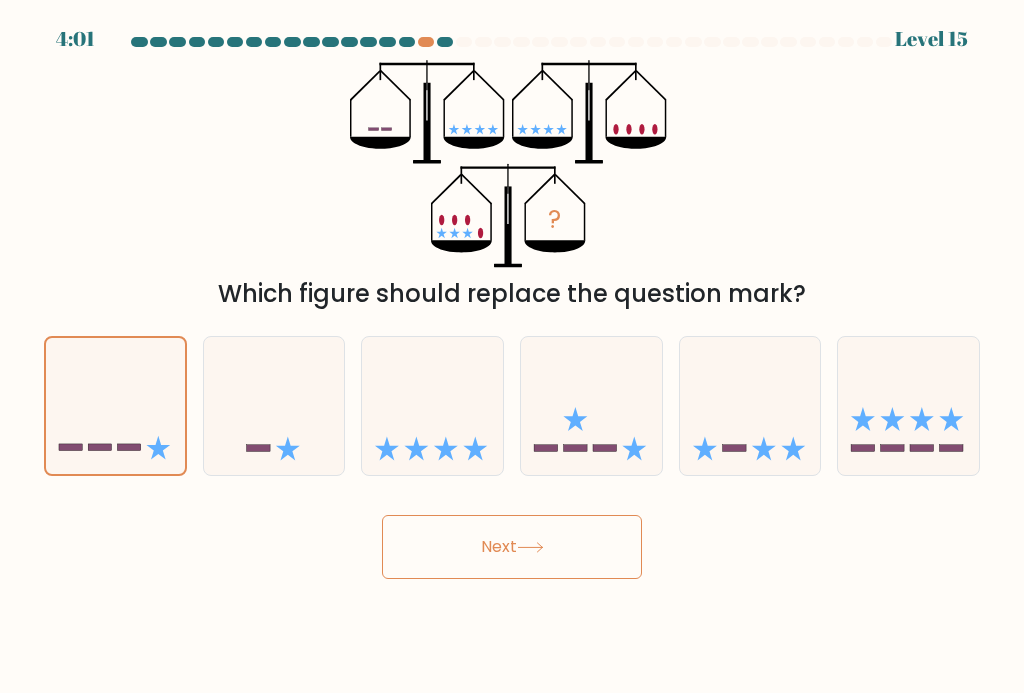 click on "Next" at bounding box center (512, 547) 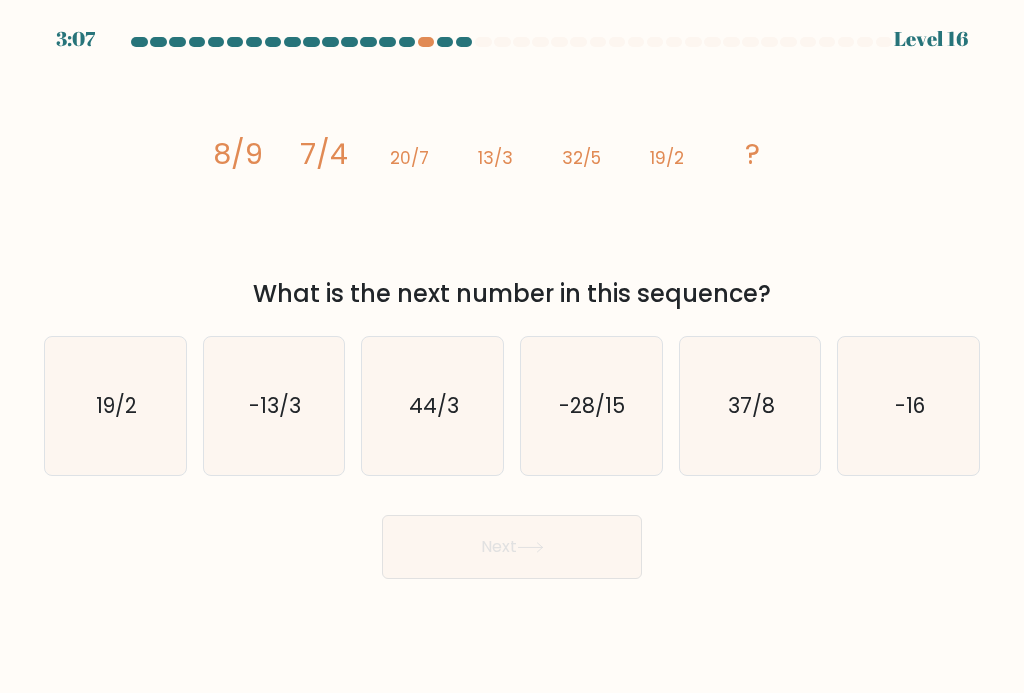 click on "44/3" 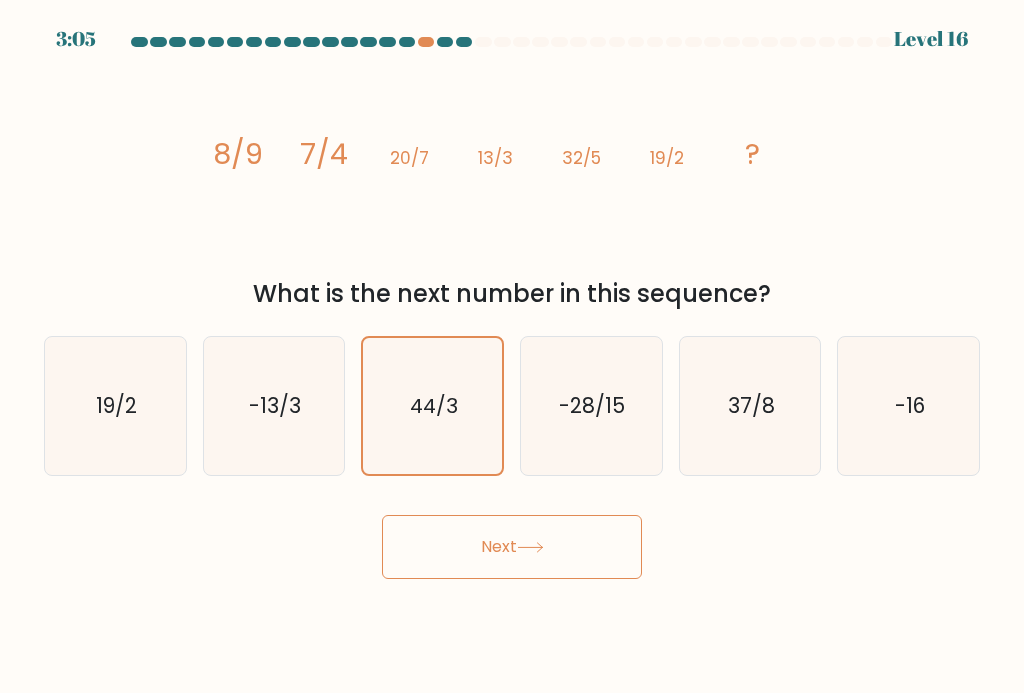 click on "Next" at bounding box center [512, 547] 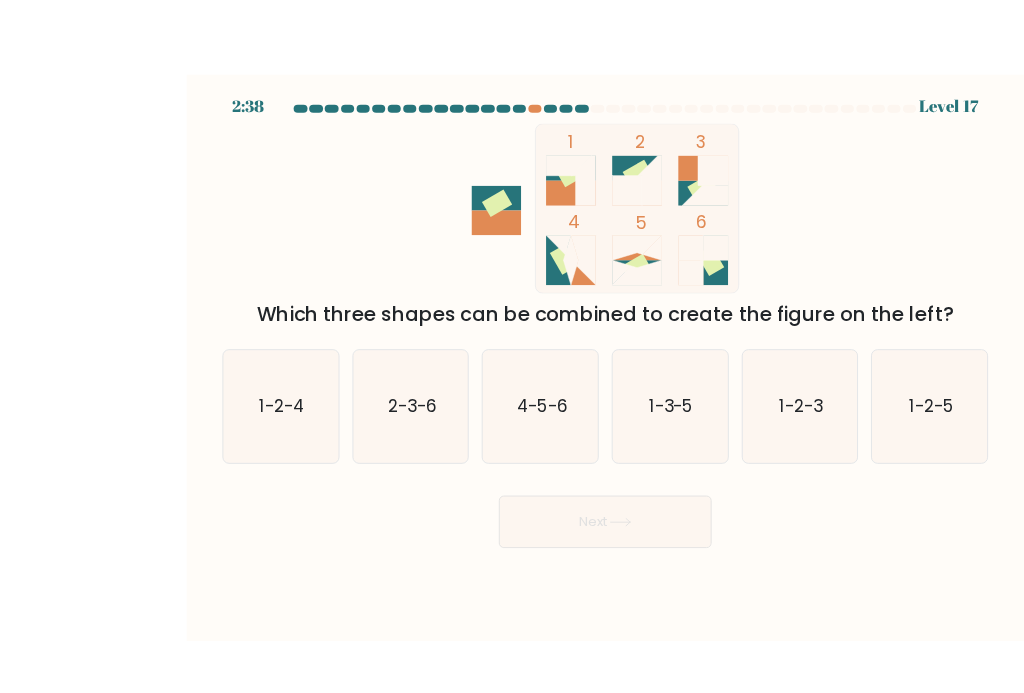 scroll, scrollTop: 1, scrollLeft: 0, axis: vertical 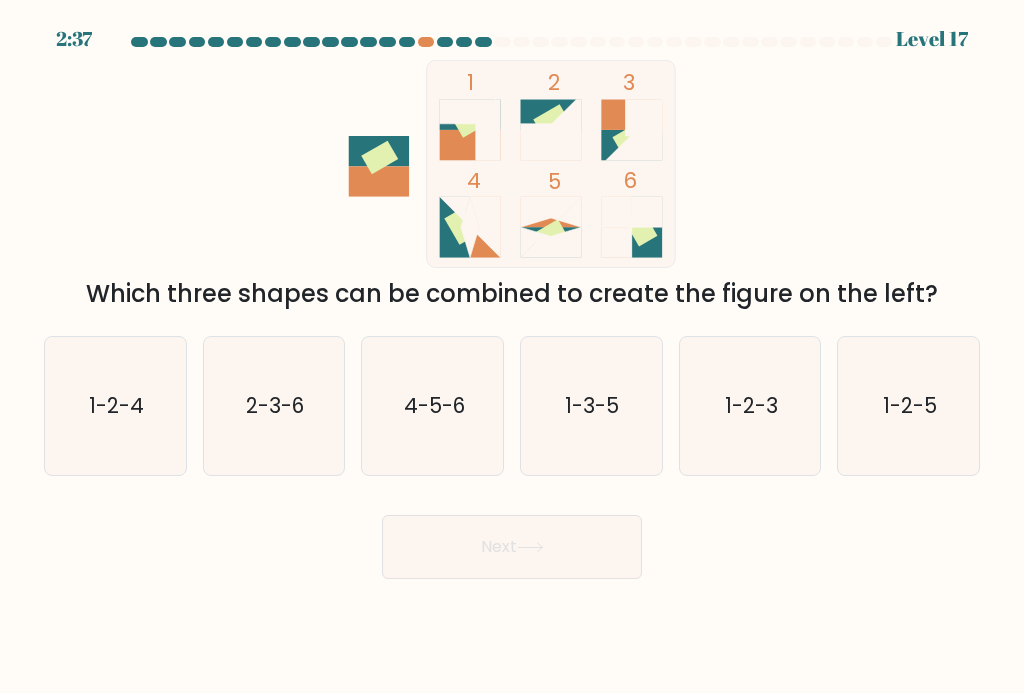 click on "1-2-3" 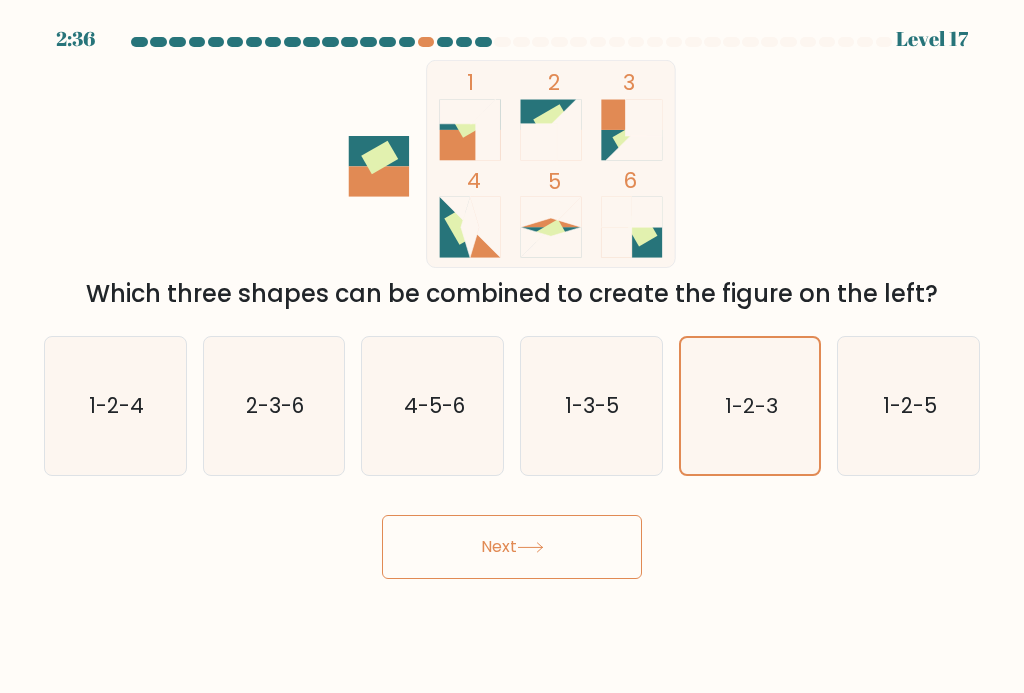 click on "Next" at bounding box center [512, 547] 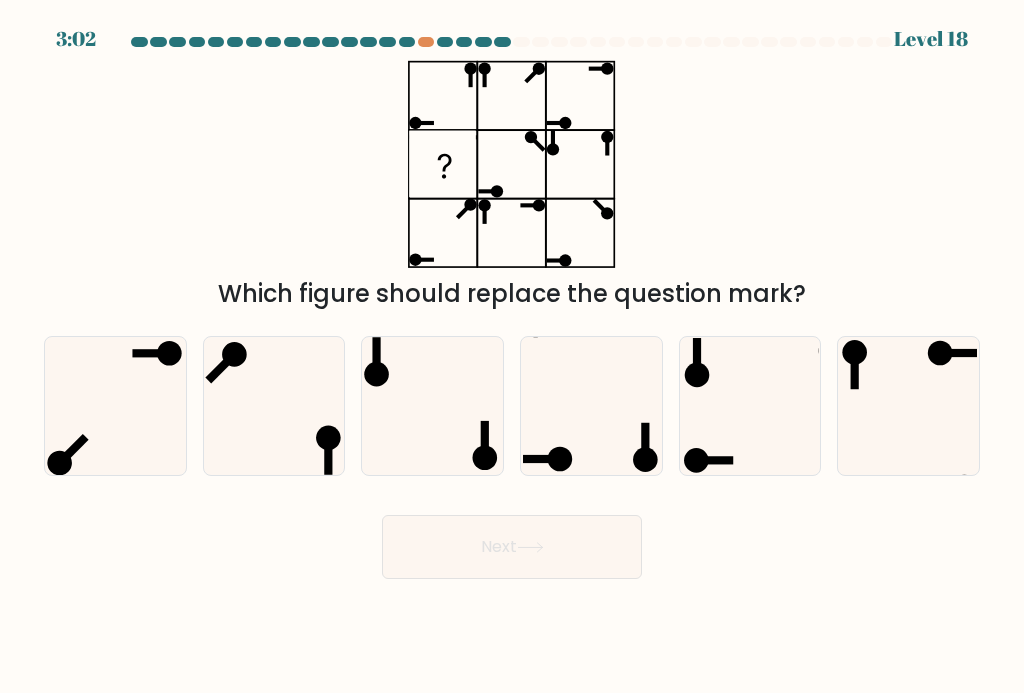 click 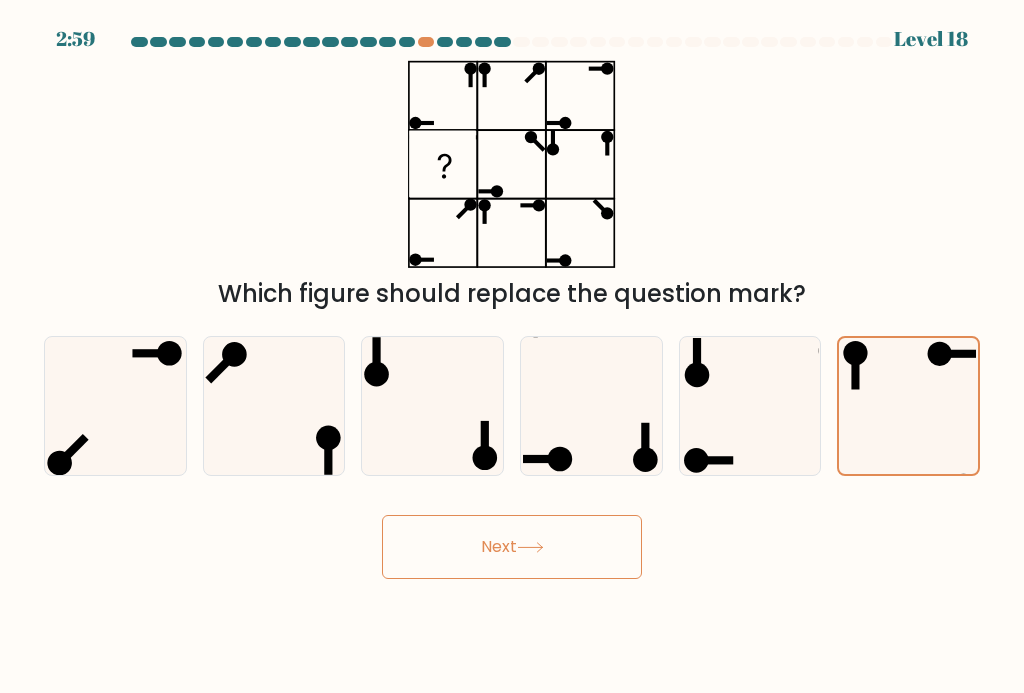 click 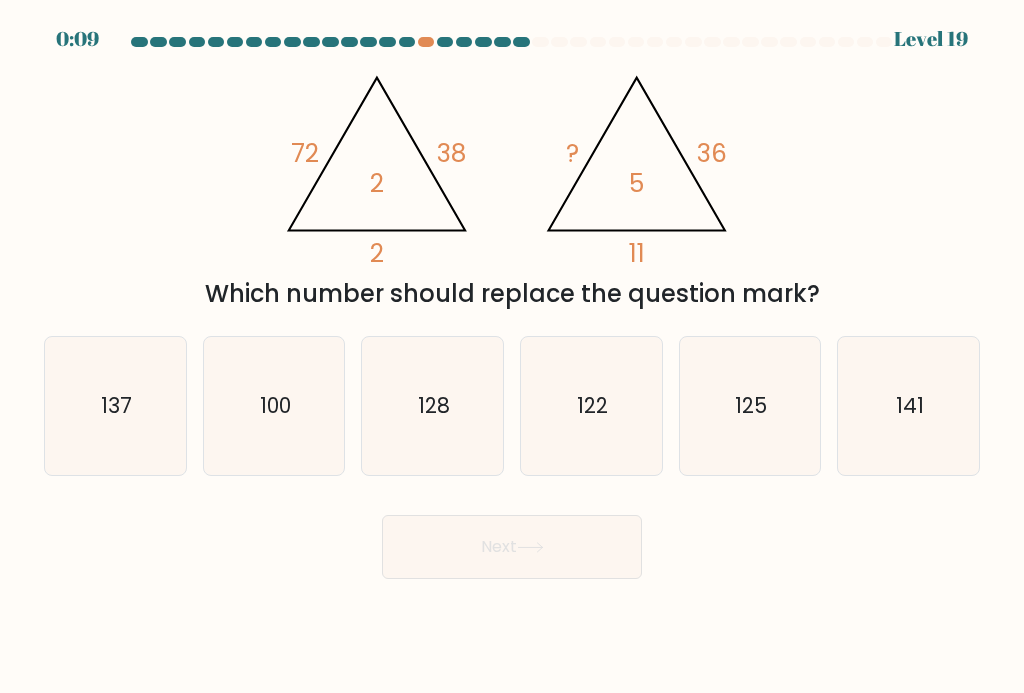 click on "125" 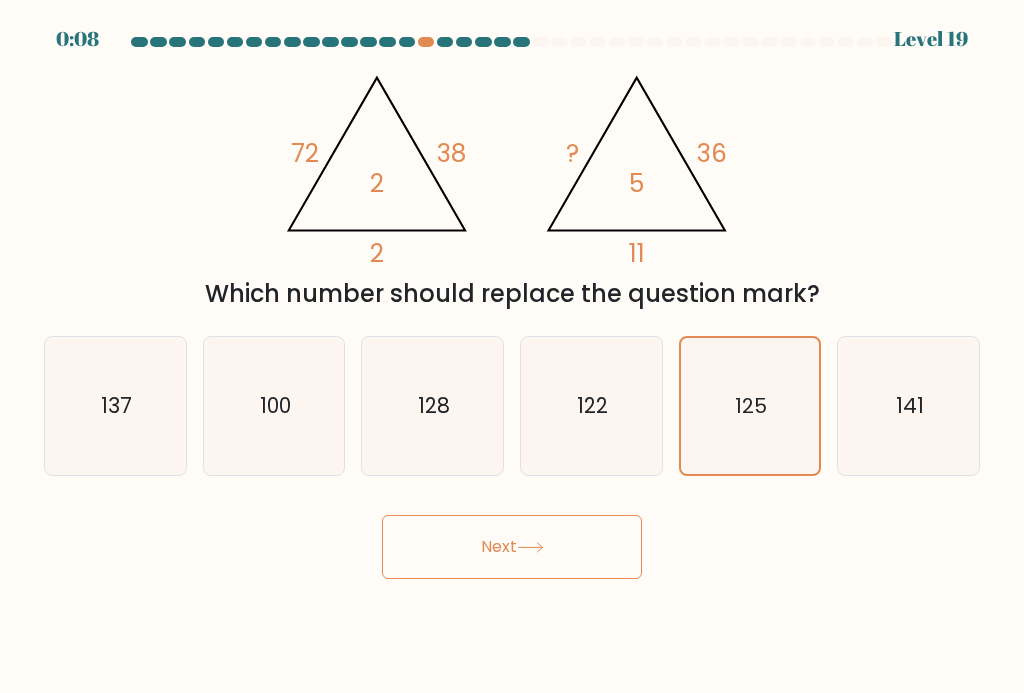 click on "Next" at bounding box center [512, 547] 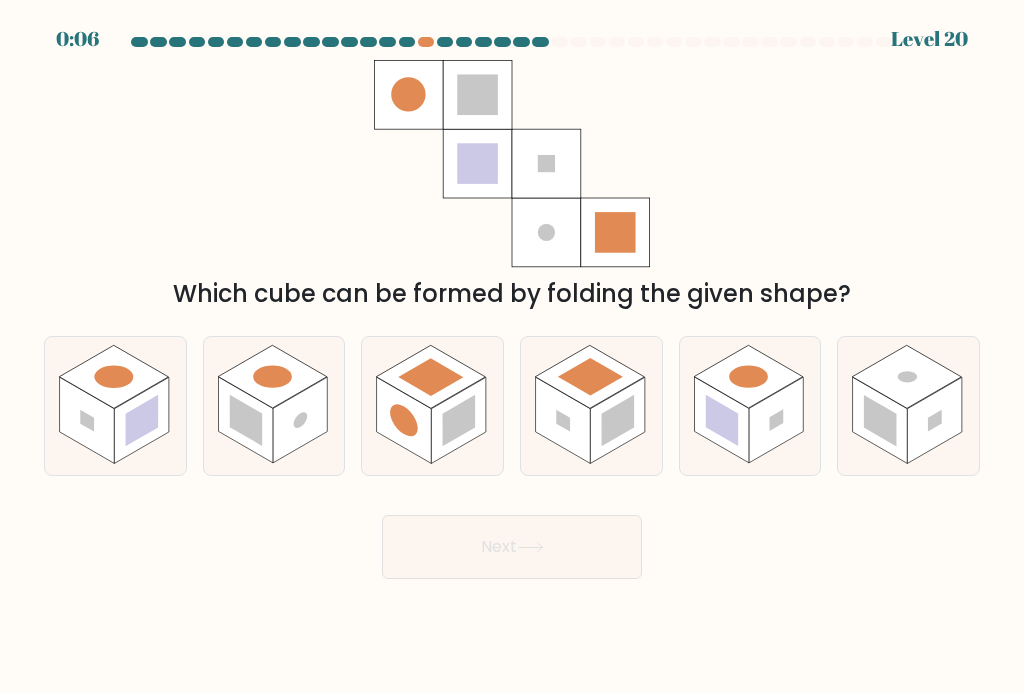 click 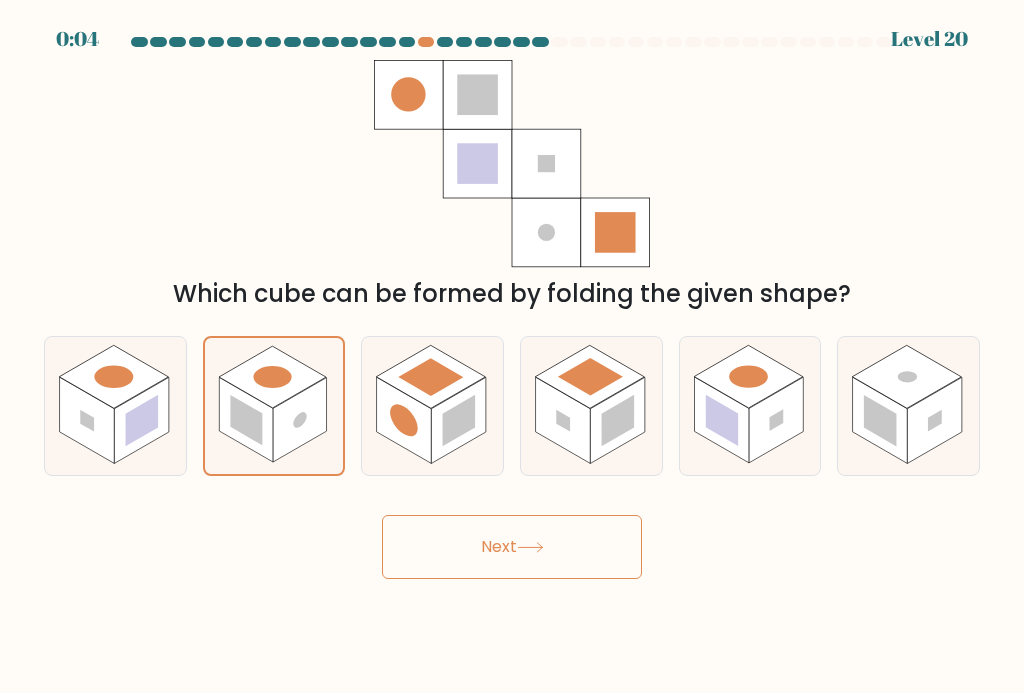 click on "Next" at bounding box center [512, 547] 